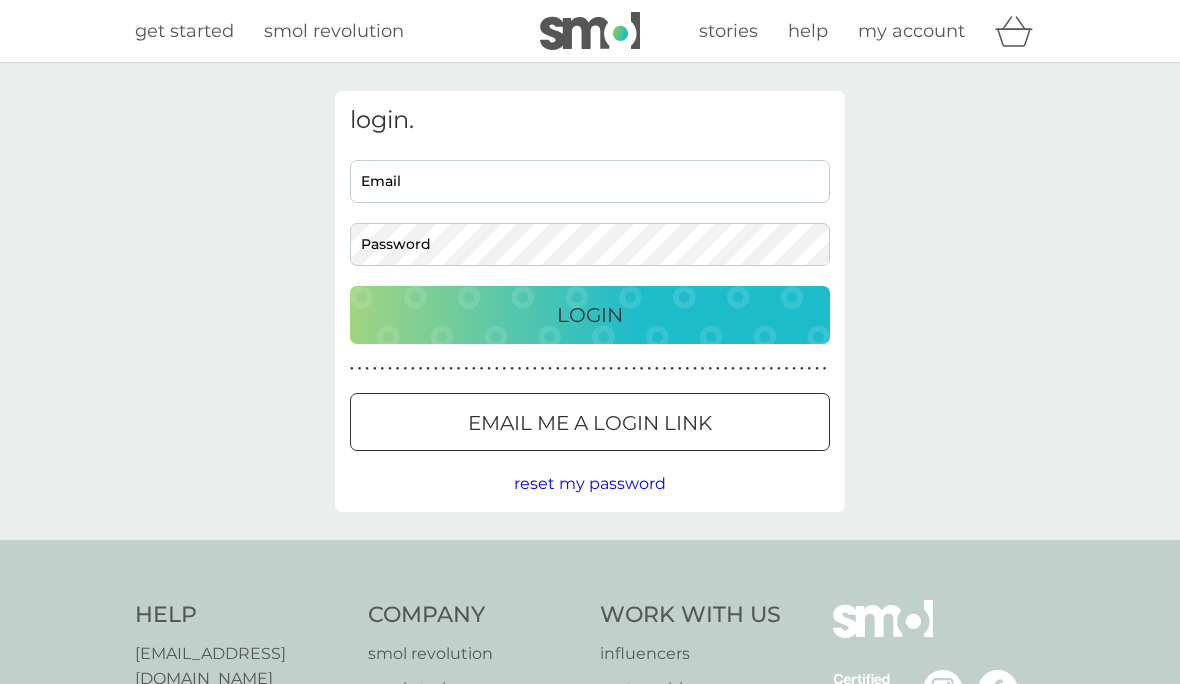 scroll, scrollTop: 0, scrollLeft: 0, axis: both 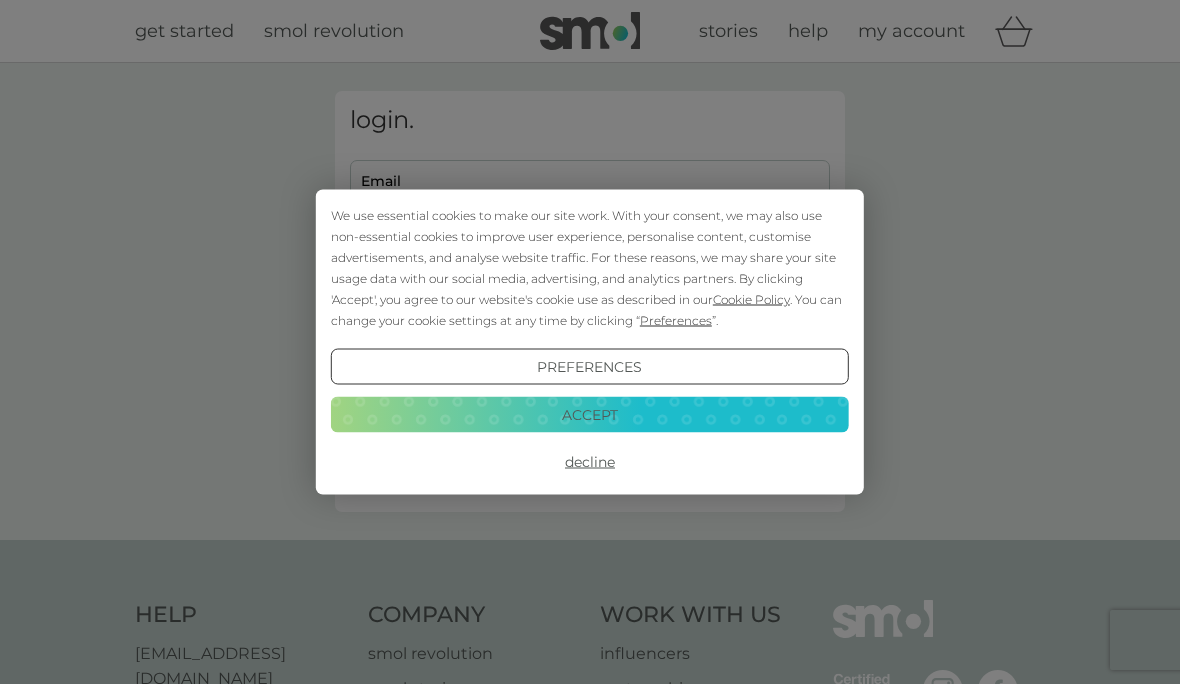 click on "Accept" at bounding box center [590, 414] 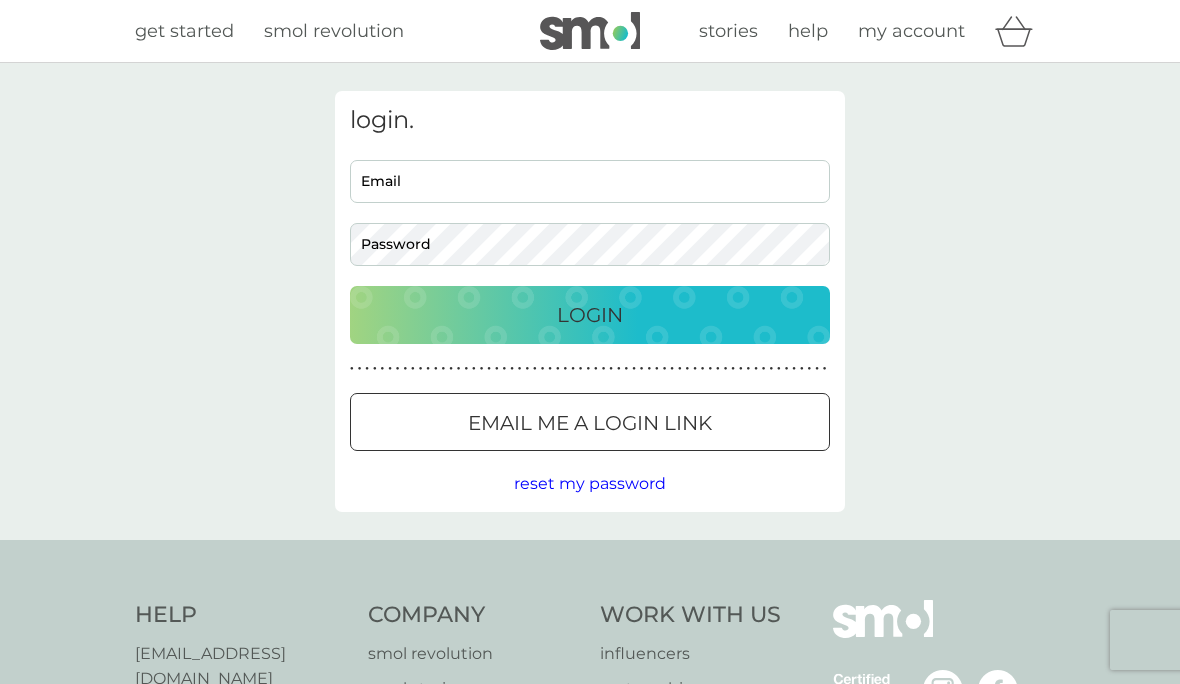 scroll, scrollTop: 0, scrollLeft: 0, axis: both 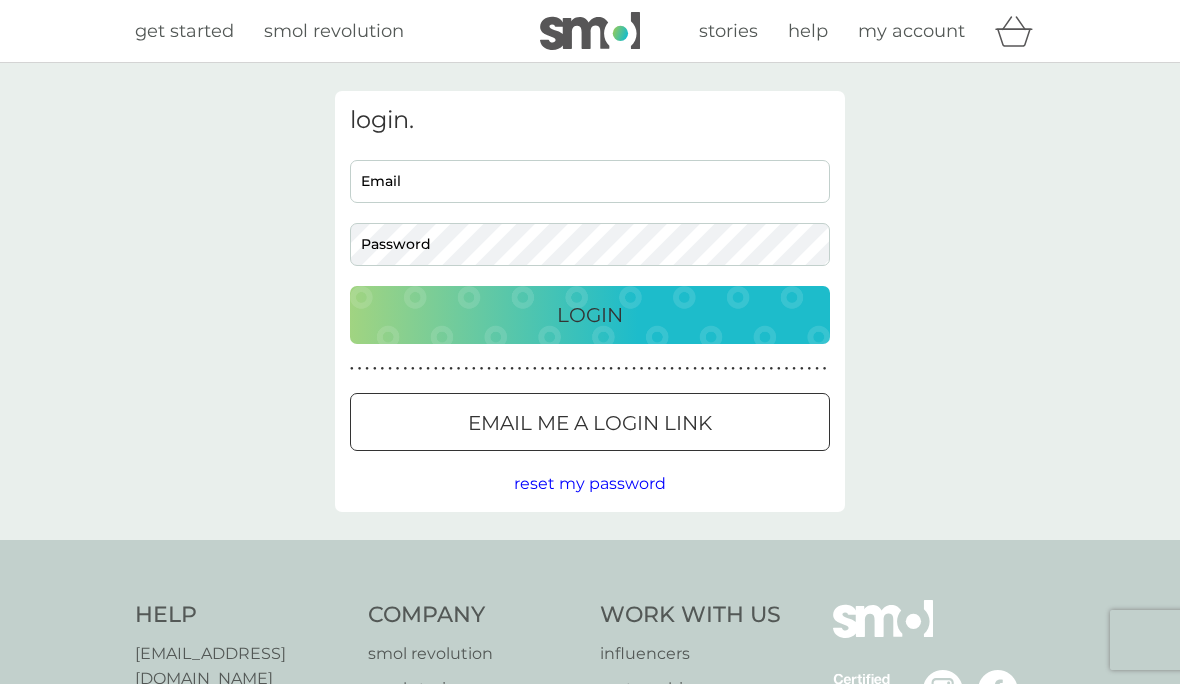 click on "Email" at bounding box center [590, 181] 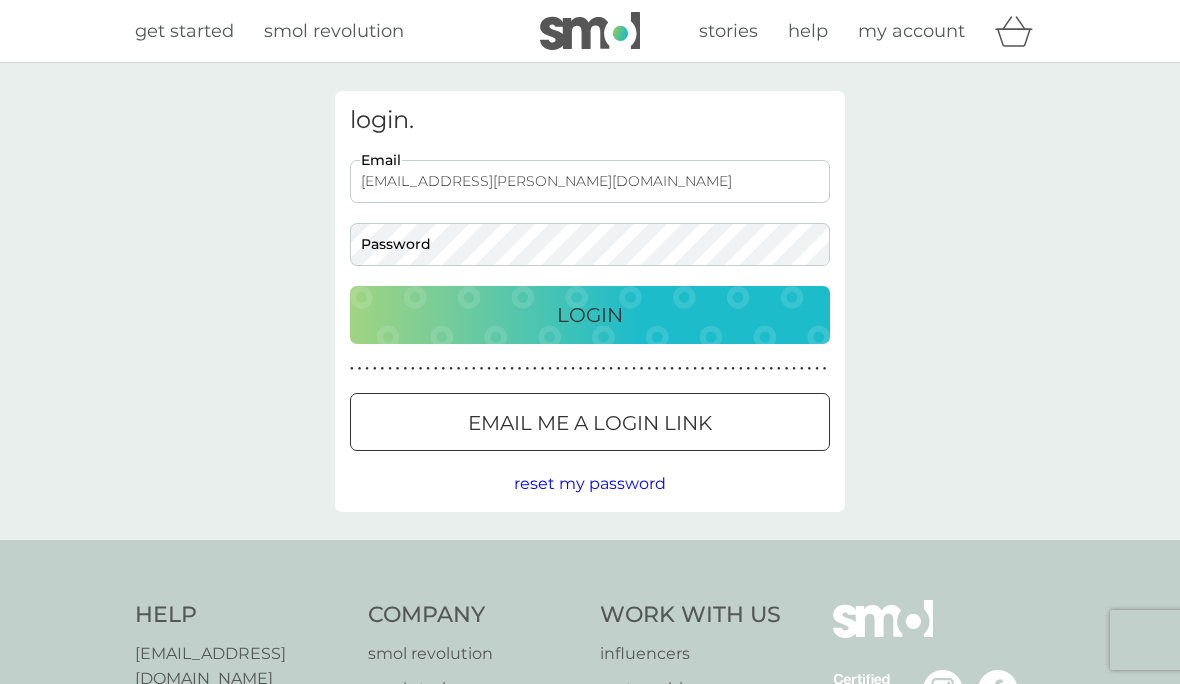 type on "[EMAIL_ADDRESS][PERSON_NAME][DOMAIN_NAME]" 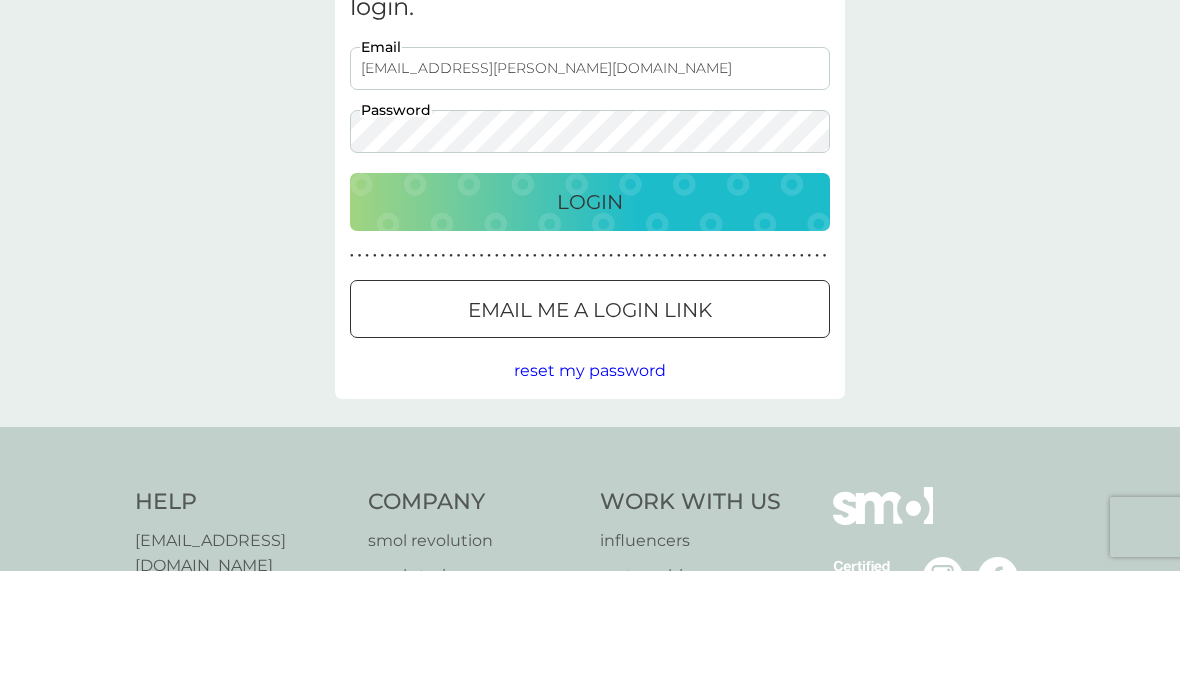 click on "Login" at bounding box center (590, 315) 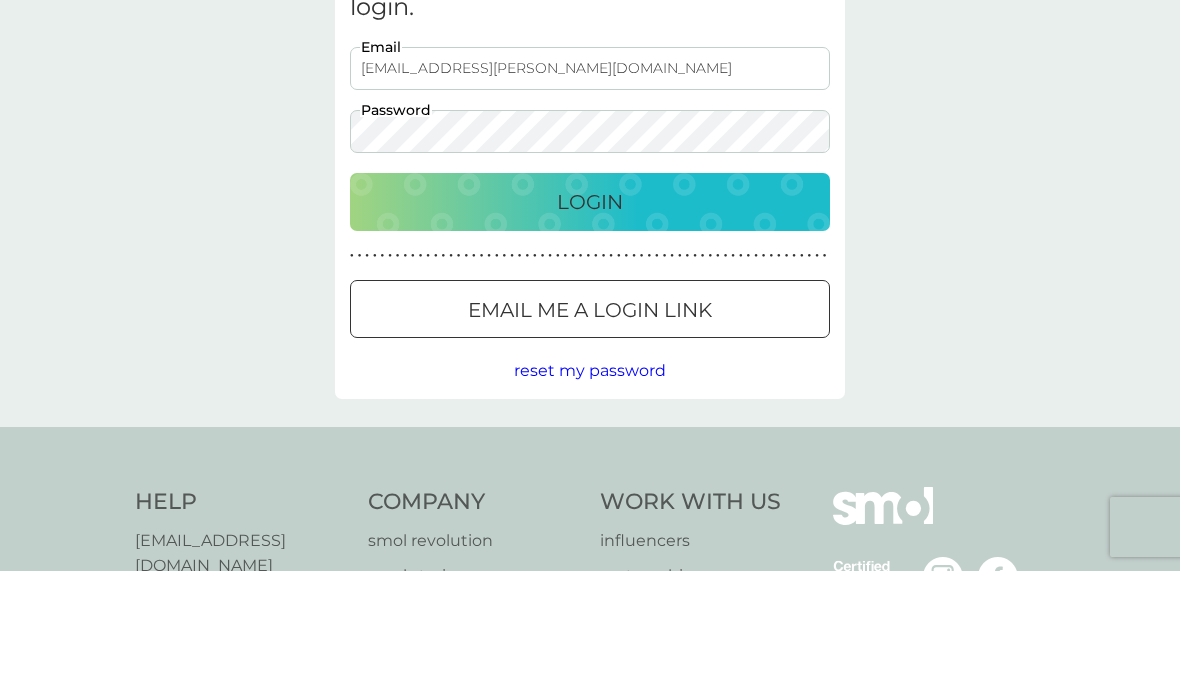 scroll, scrollTop: 113, scrollLeft: 0, axis: vertical 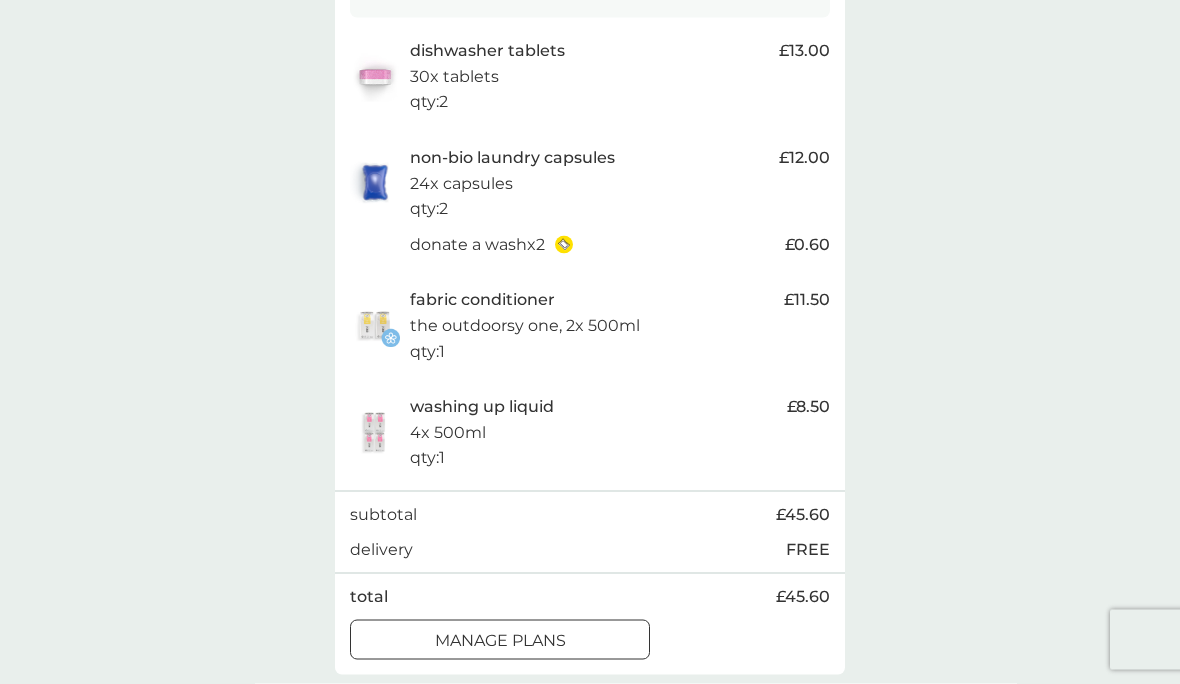 click on "manage plans" at bounding box center (500, 641) 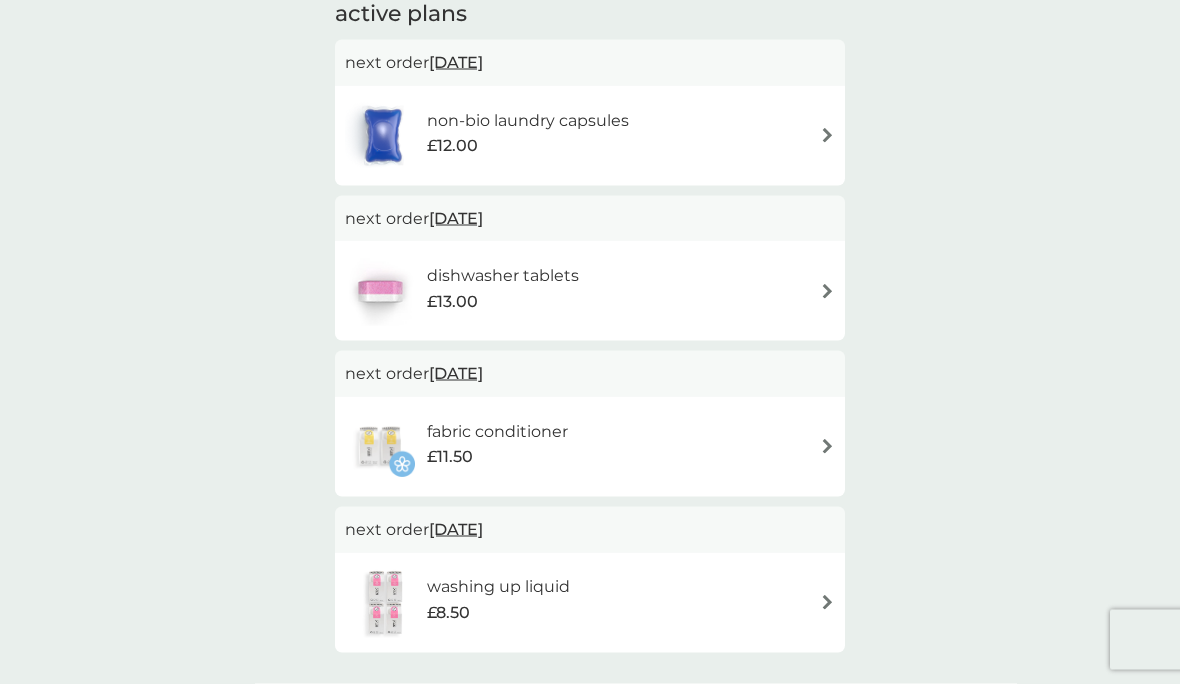 scroll, scrollTop: 378, scrollLeft: 0, axis: vertical 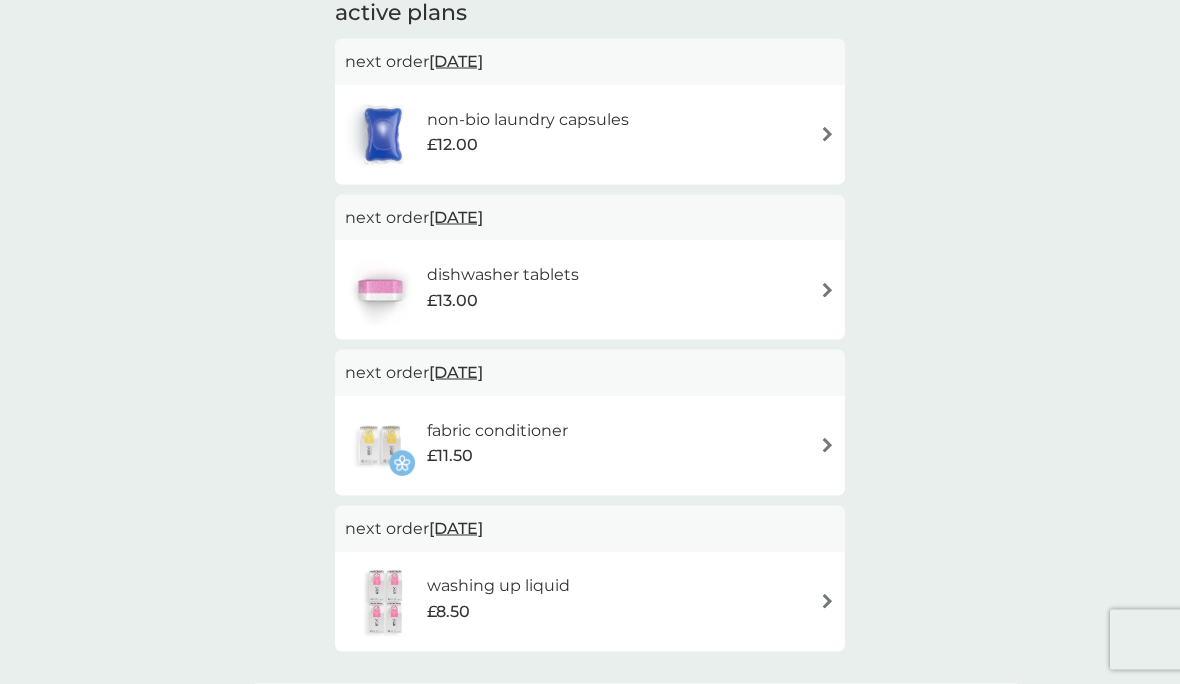 click at bounding box center [827, 445] 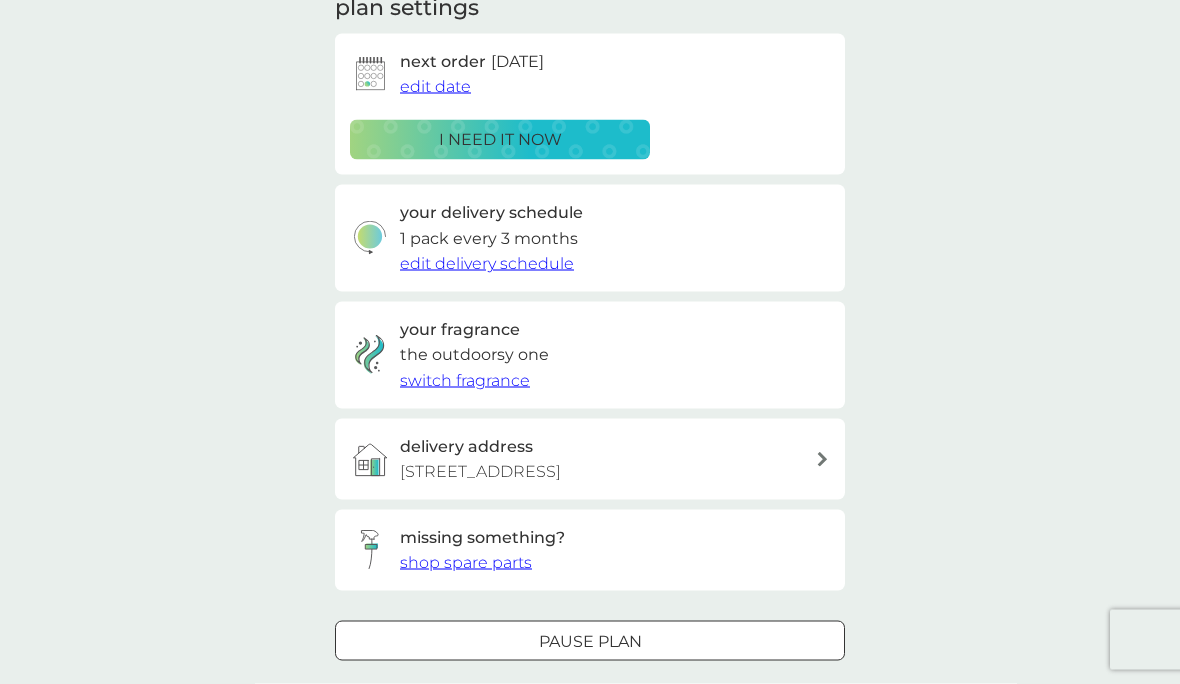 scroll, scrollTop: 305, scrollLeft: 0, axis: vertical 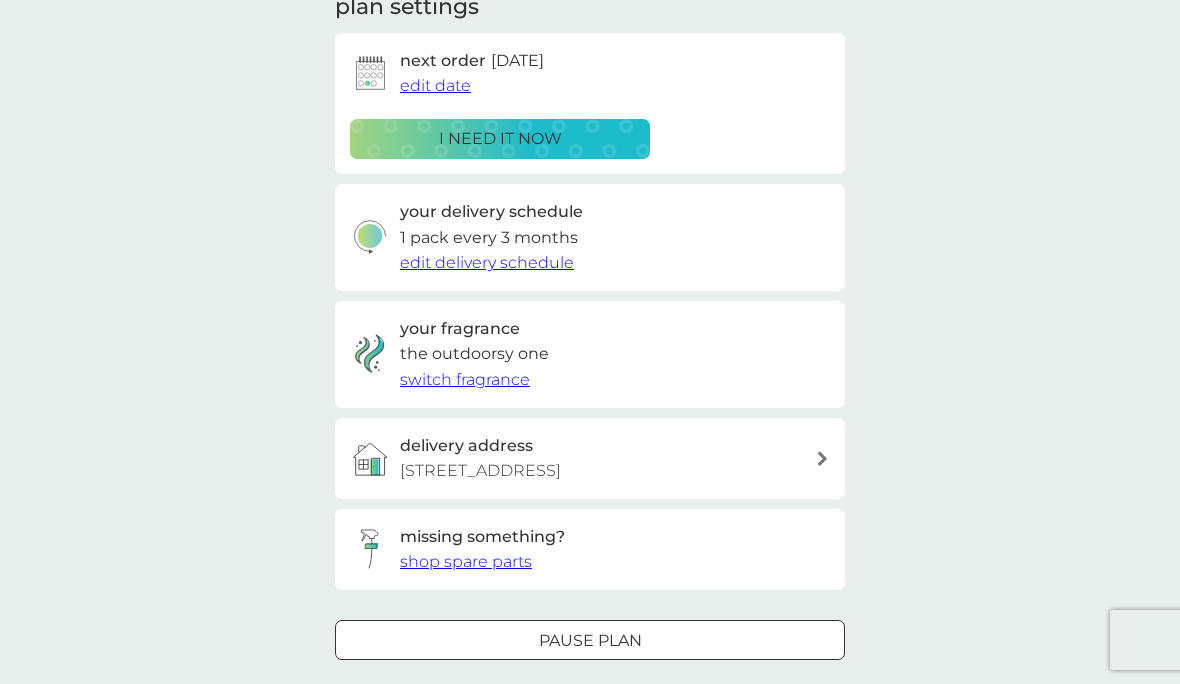 click on "Pause plan" at bounding box center (590, 641) 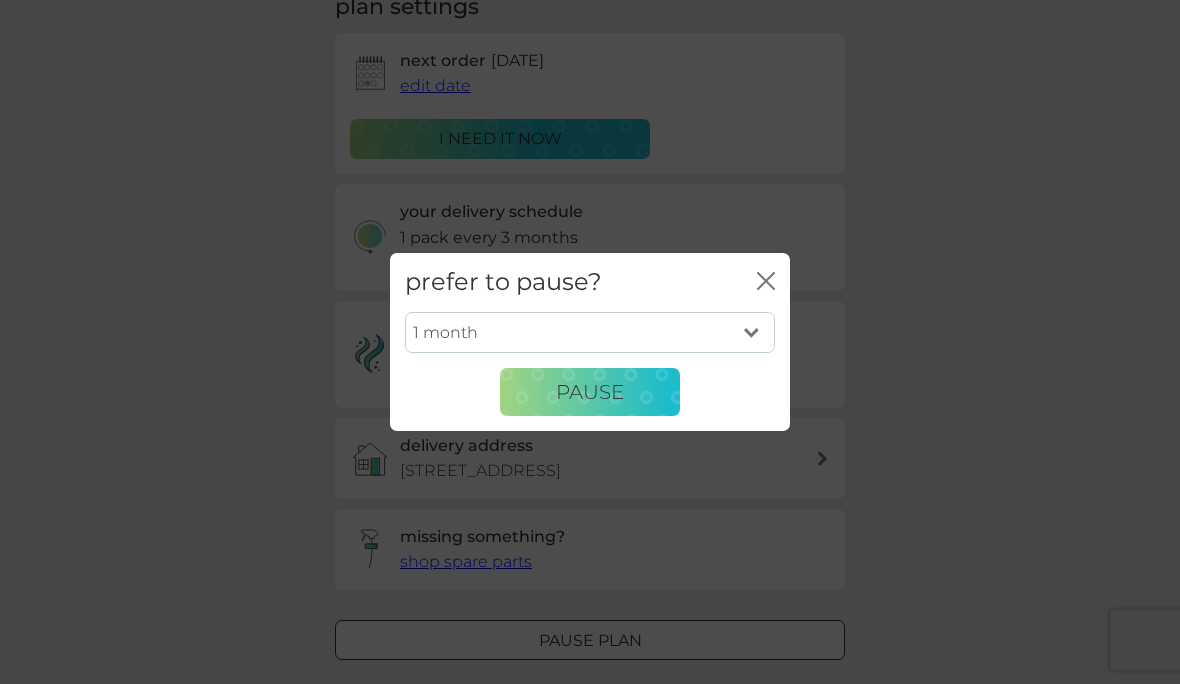 click on "1 month 2 months 3 months 4 months 5 months 6 months" at bounding box center [590, 333] 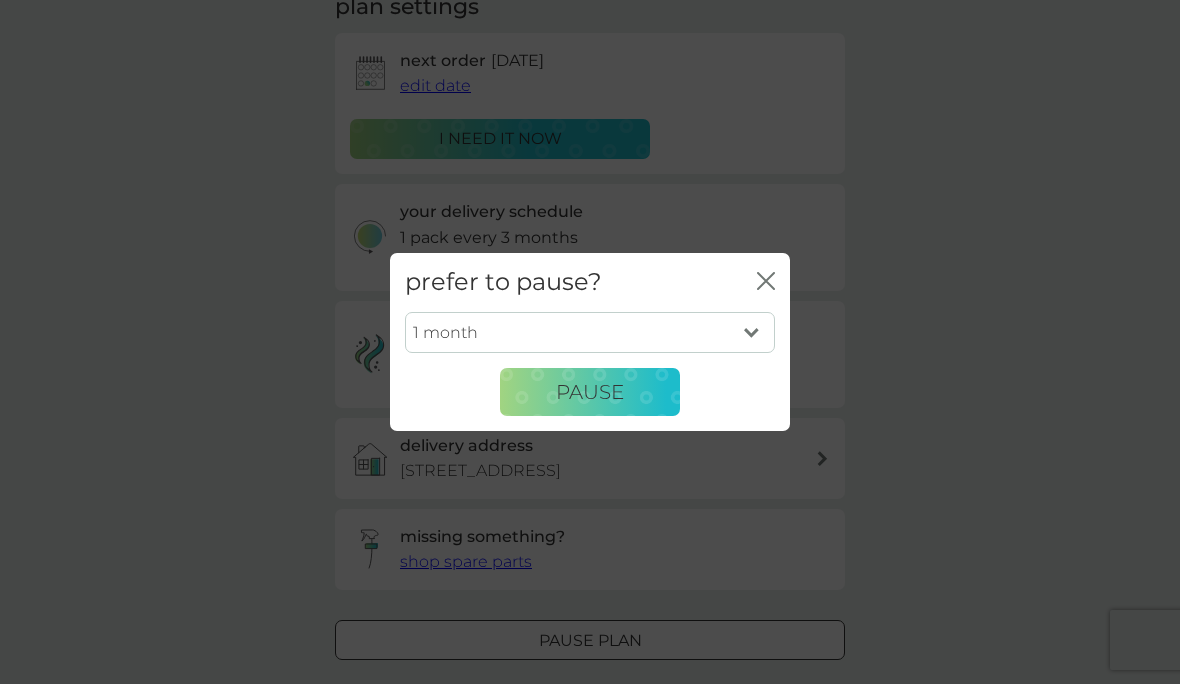 select on "3" 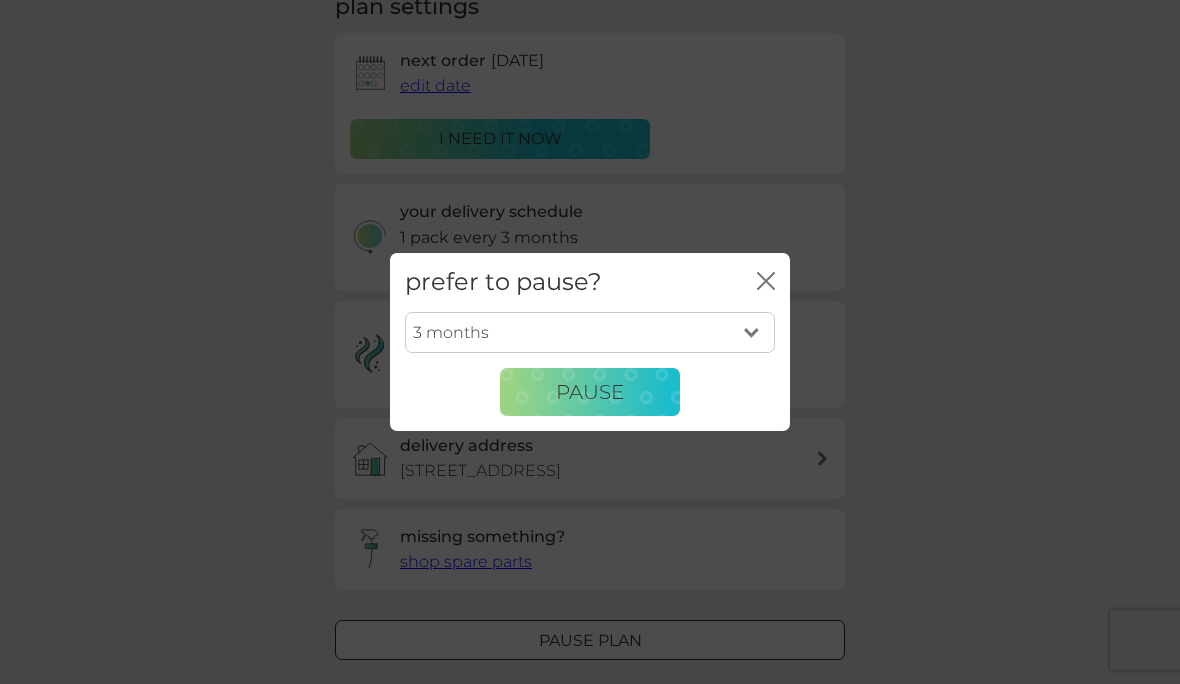 click on "Pause" at bounding box center [590, 392] 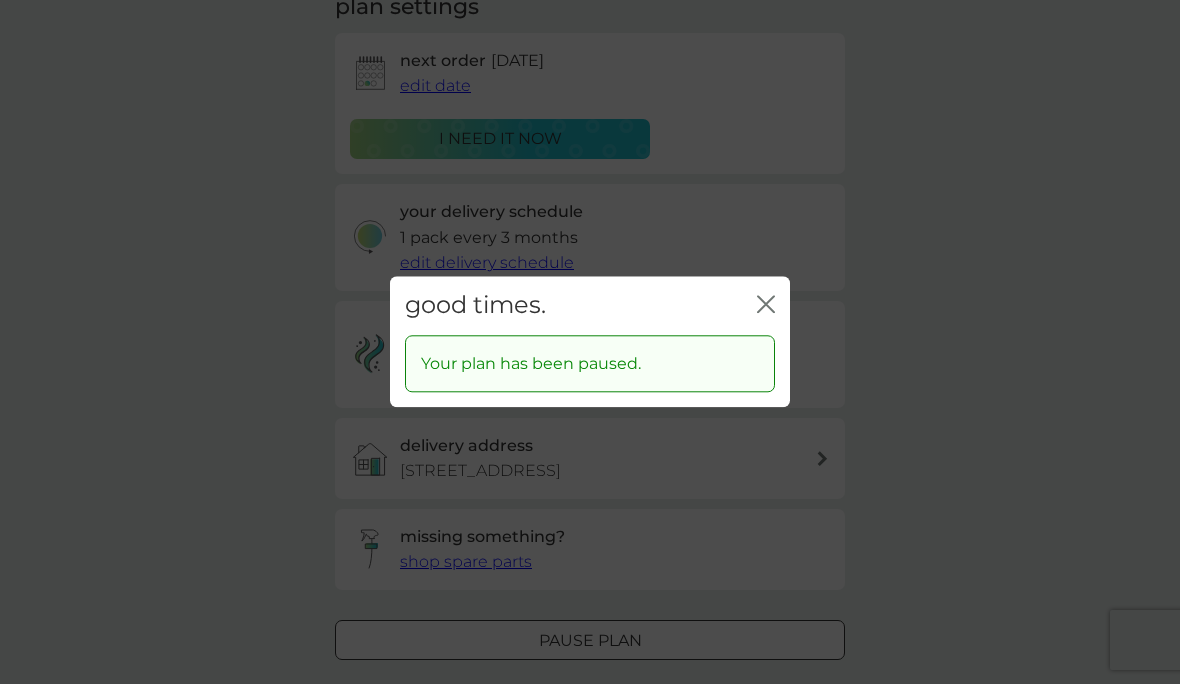 click on "good times. close" at bounding box center (590, 305) 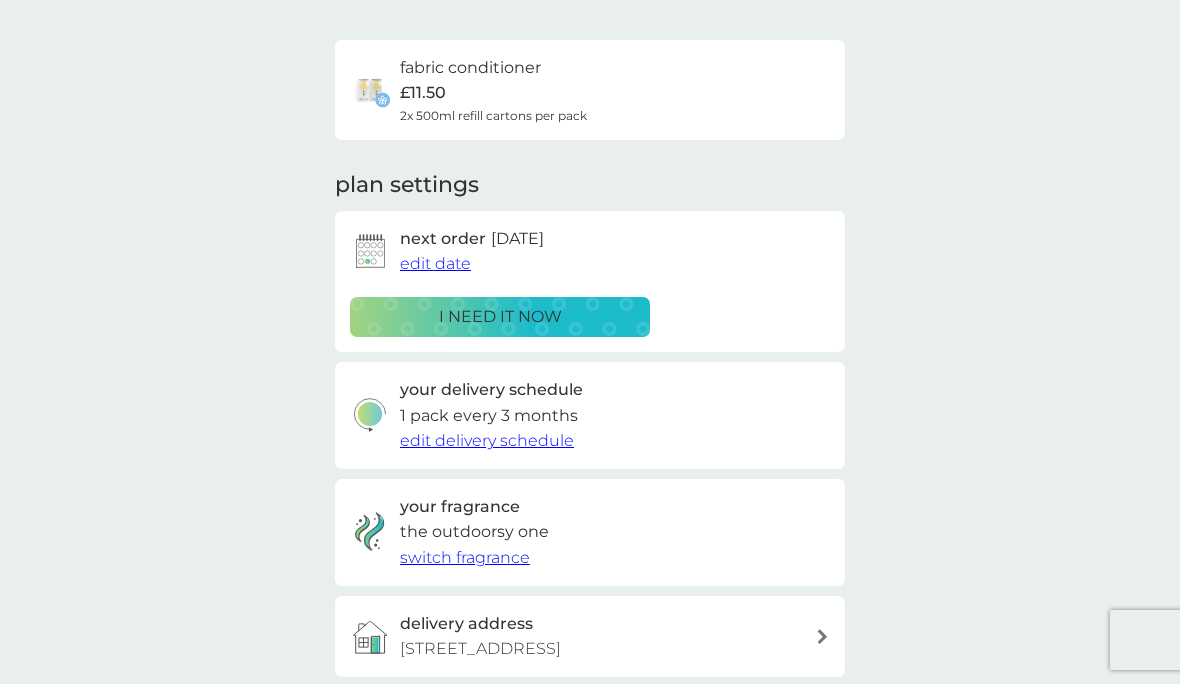 scroll, scrollTop: 0, scrollLeft: 0, axis: both 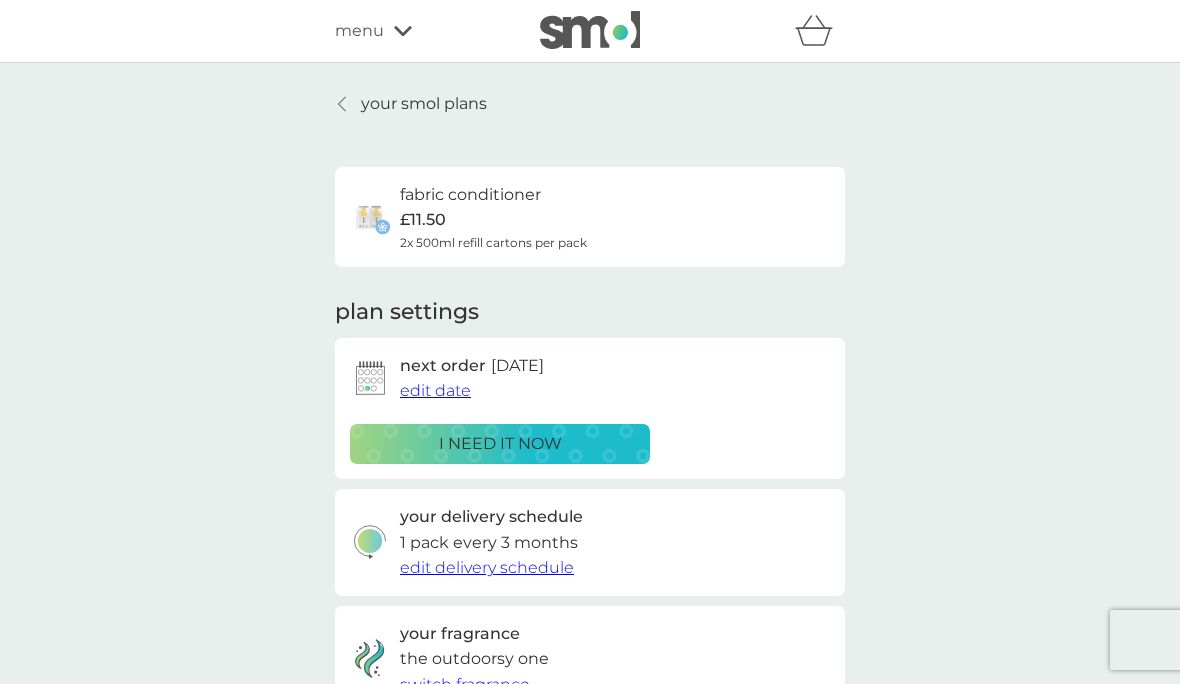click on "your smol plans" at bounding box center (411, 104) 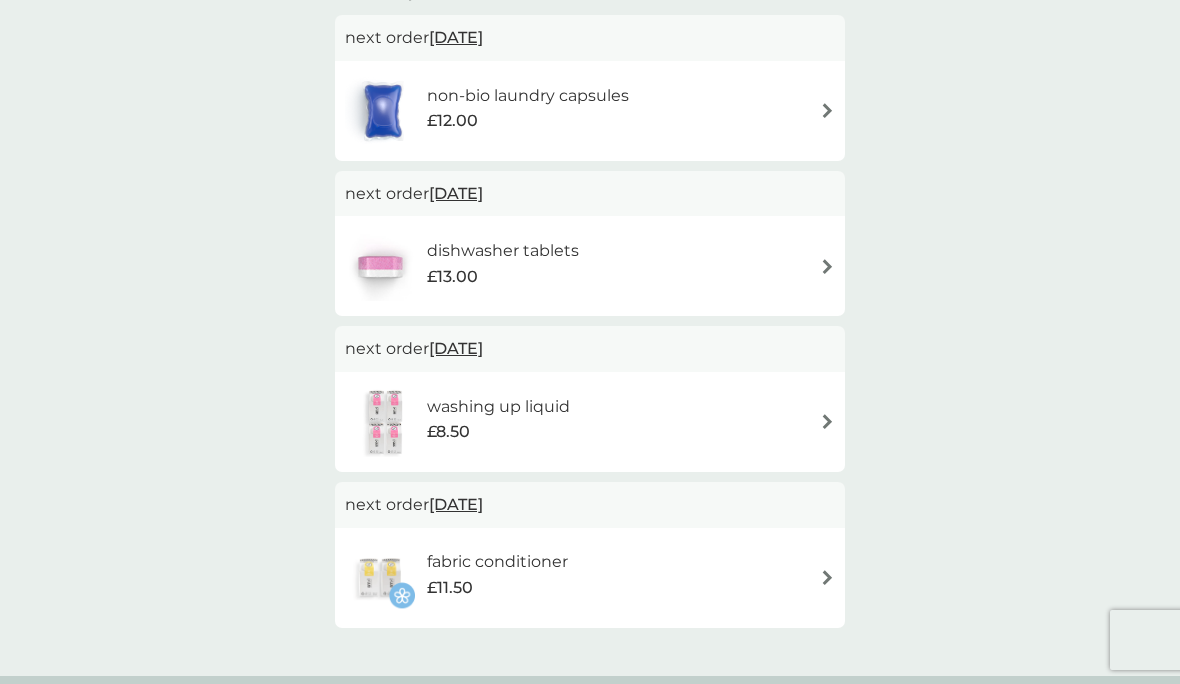 scroll, scrollTop: 401, scrollLeft: 0, axis: vertical 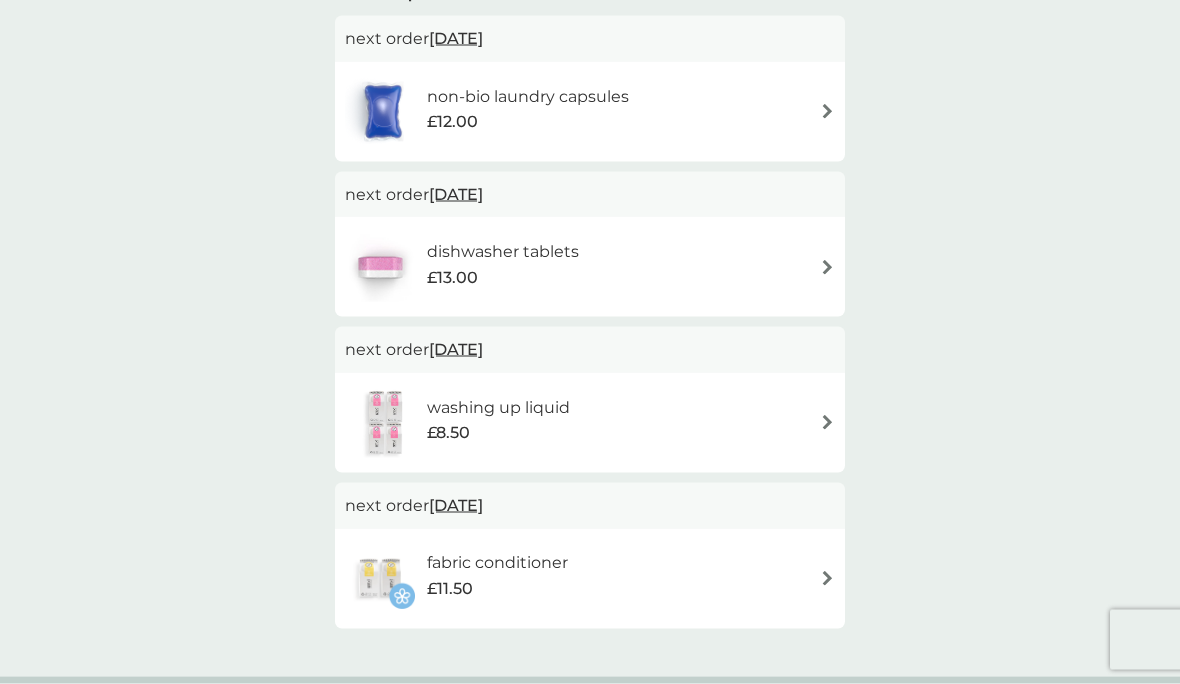 click at bounding box center (827, 111) 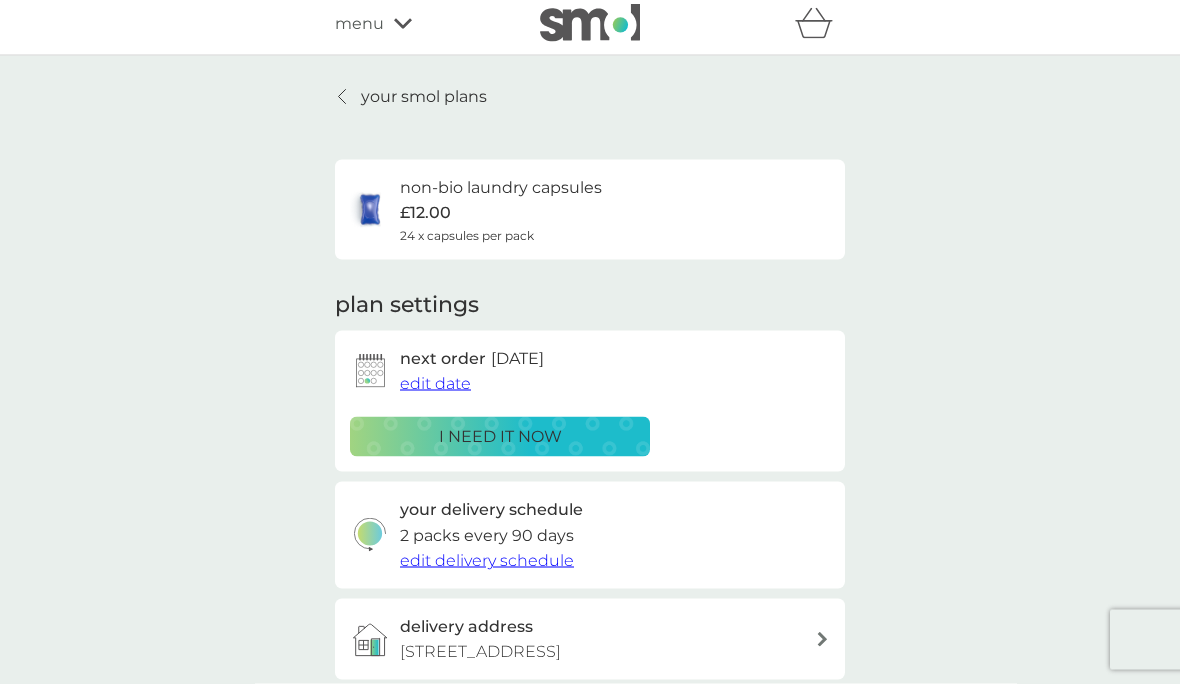 scroll, scrollTop: 0, scrollLeft: 0, axis: both 